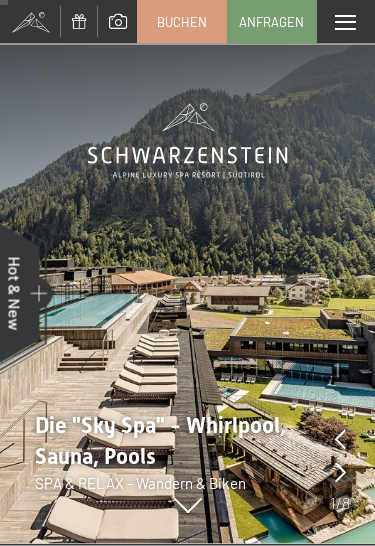 scroll, scrollTop: 0, scrollLeft: 0, axis: both 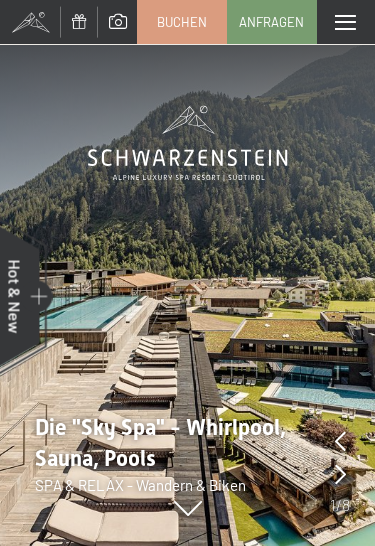 click on "Anfragen" at bounding box center (272, 22) 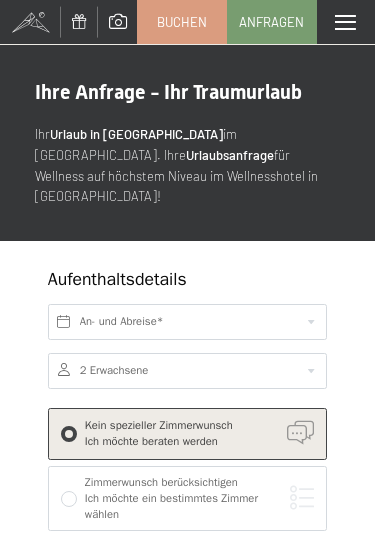 scroll, scrollTop: 0, scrollLeft: 0, axis: both 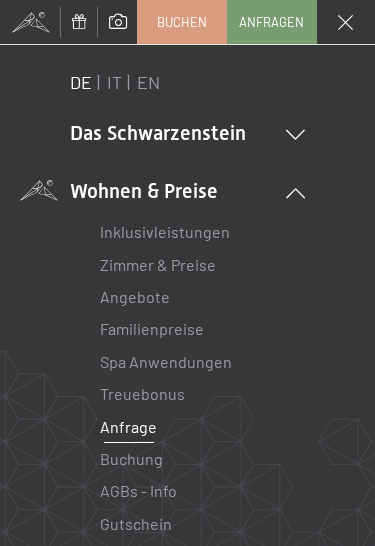 click on "IT" at bounding box center (114, 82) 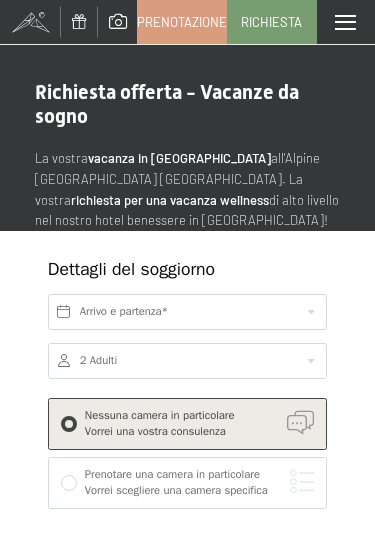 scroll, scrollTop: 0, scrollLeft: 0, axis: both 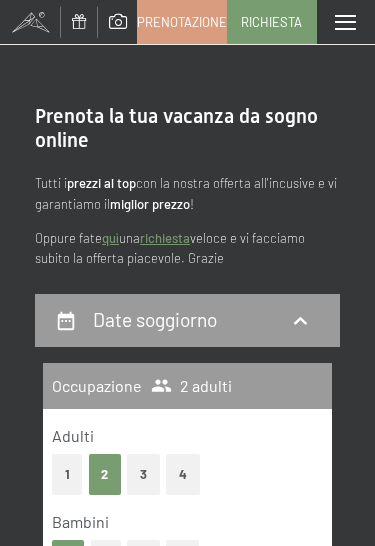 click on "1" at bounding box center [67, 474] 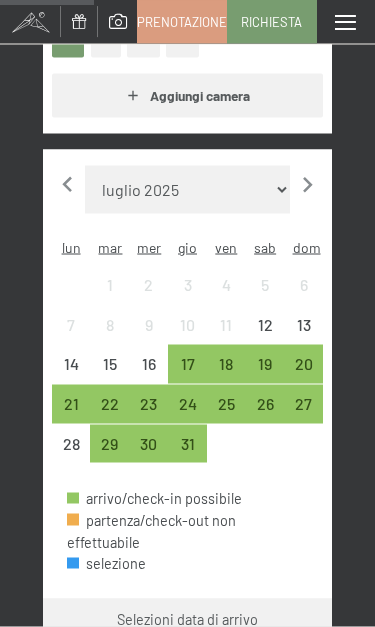 click 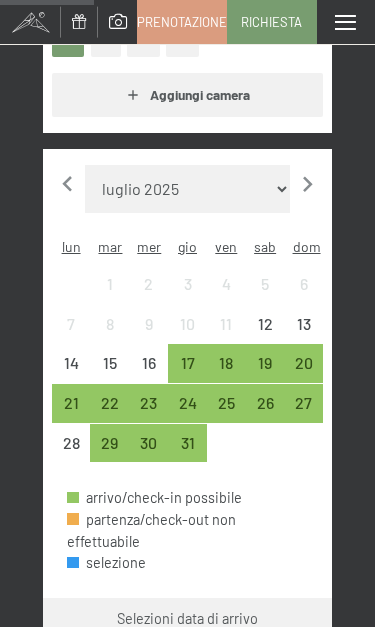 select on "[DATE]" 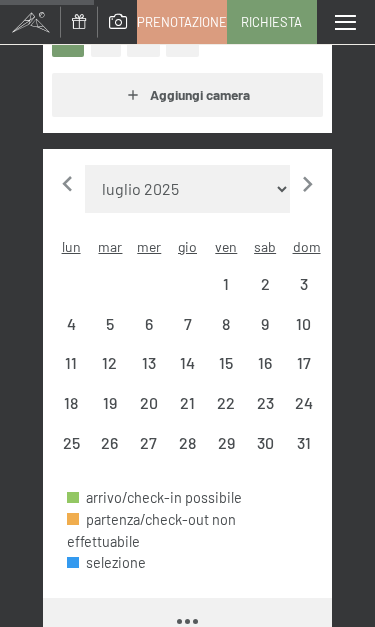 select on "[DATE]" 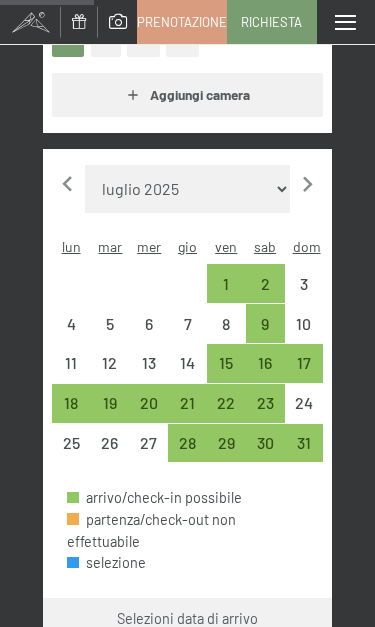 click on "18" at bounding box center [71, 412] 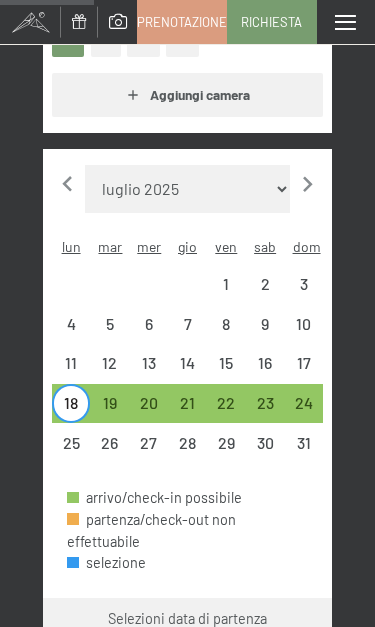 click on "25" at bounding box center (71, 452) 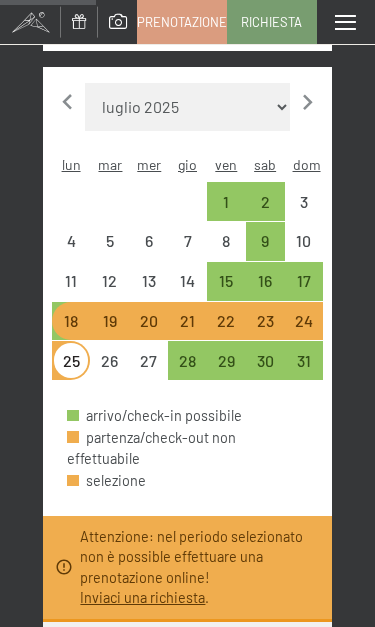 scroll, scrollTop: 634, scrollLeft: 0, axis: vertical 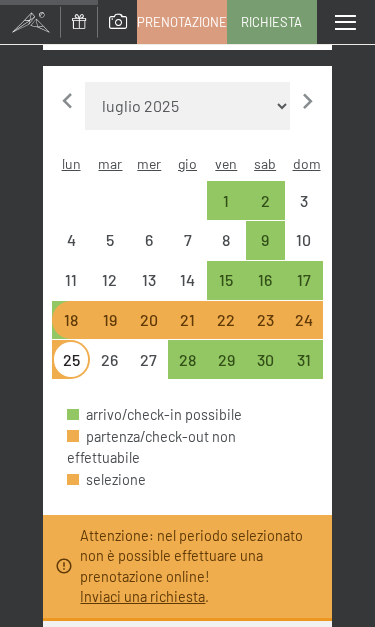 click on "Consenso marketing*" at bounding box center [115, 285] 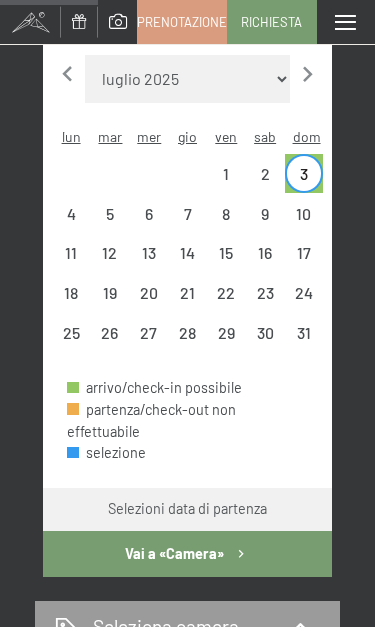 click on "18" at bounding box center (71, 302) 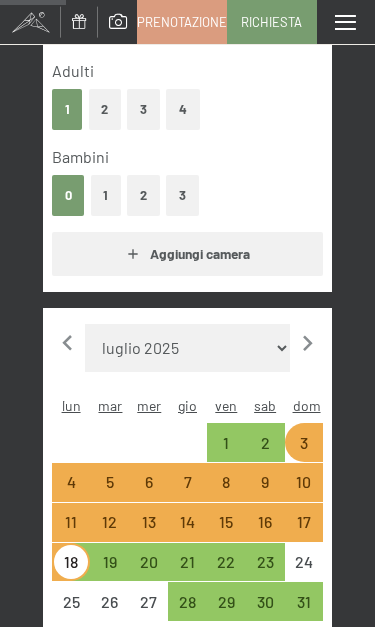 scroll, scrollTop: 426, scrollLeft: 0, axis: vertical 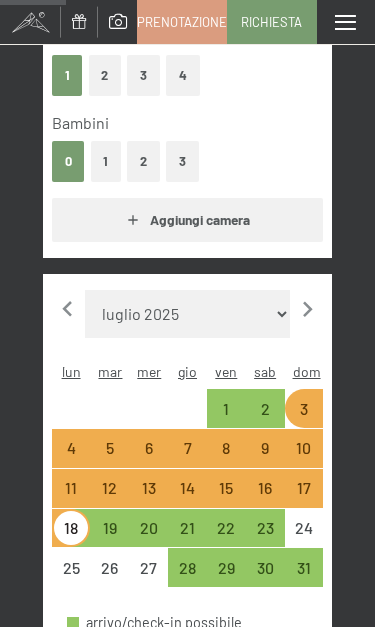 click 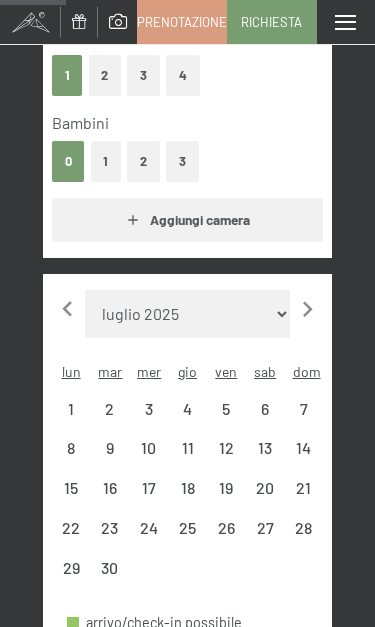 select on "[DATE]" 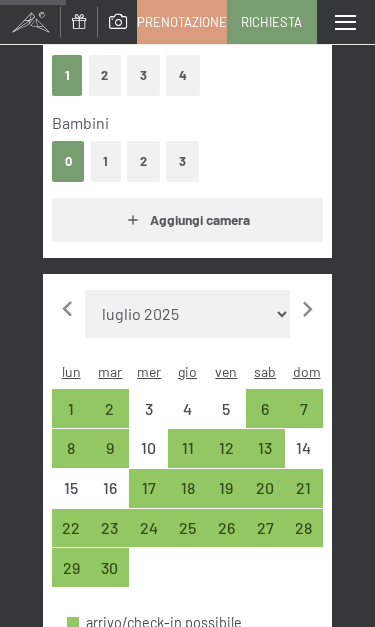 click 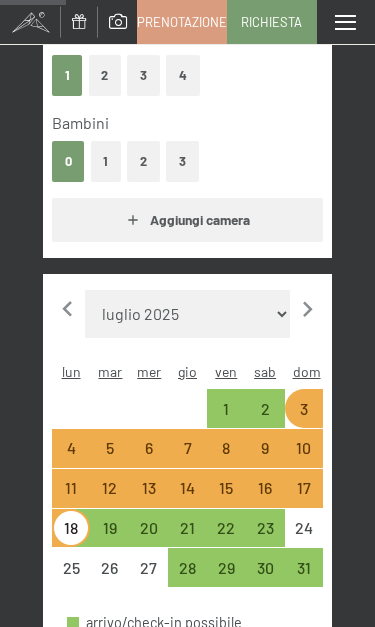 click on "18" at bounding box center (71, 537) 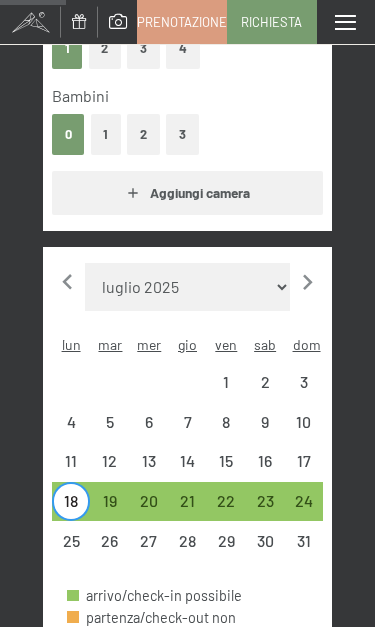 click on "25" at bounding box center [71, 550] 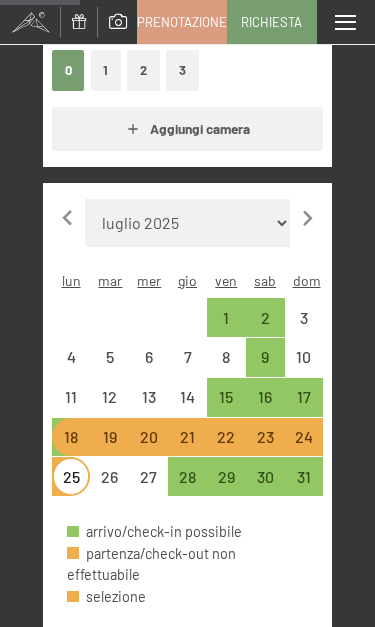 scroll, scrollTop: 520, scrollLeft: 0, axis: vertical 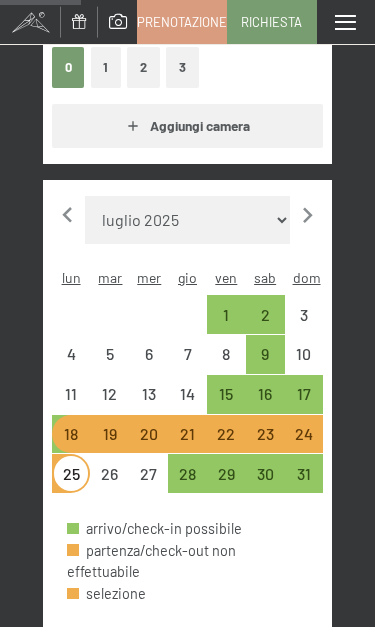 click on "28" at bounding box center (187, 483) 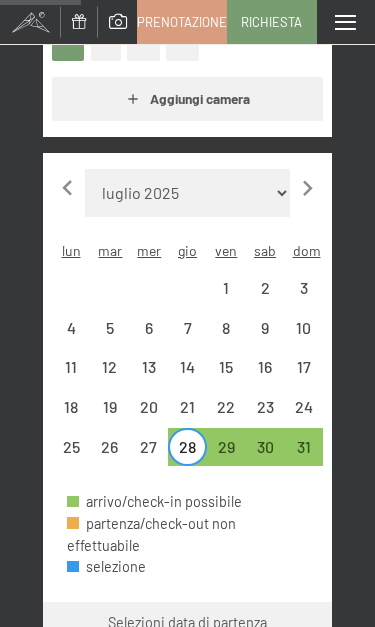 click on "18" at bounding box center (71, 416) 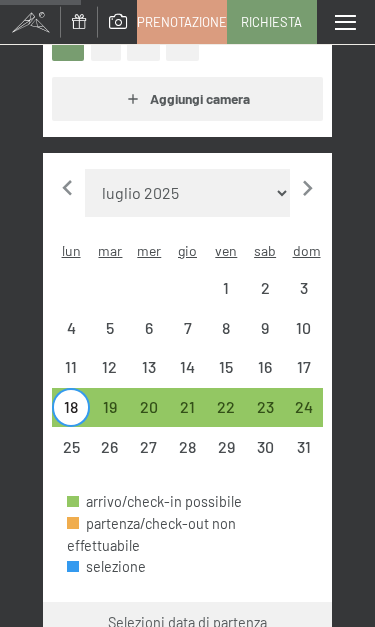 click on "28" at bounding box center [187, 456] 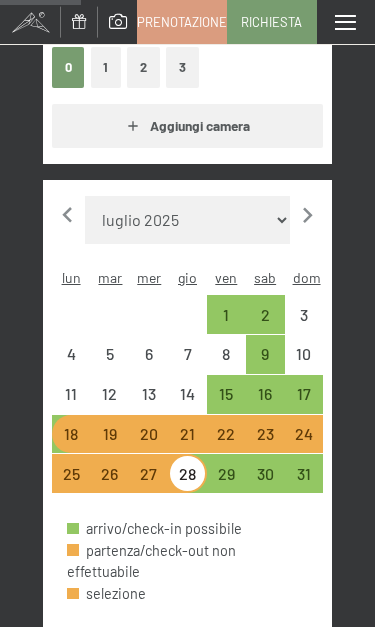 click on "27" at bounding box center [148, 483] 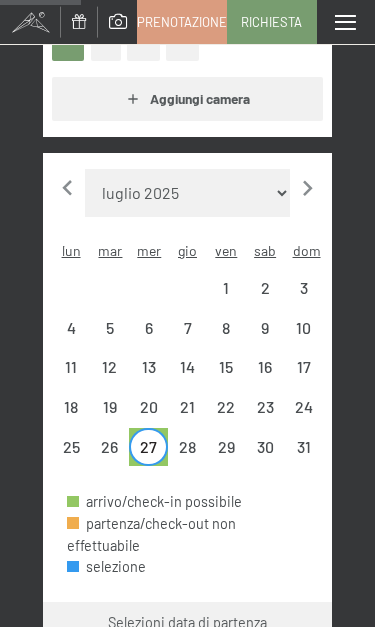 click on "31" at bounding box center [304, 456] 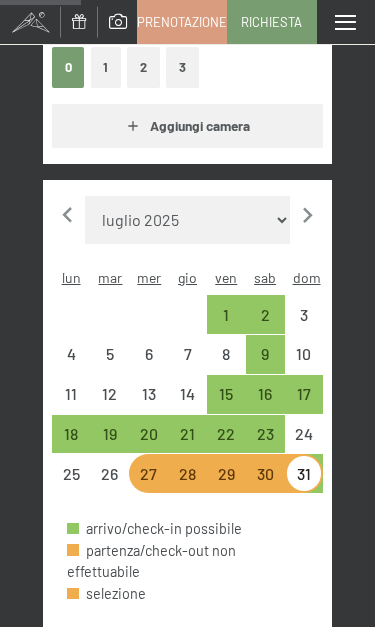 click on "15" at bounding box center (226, 403) 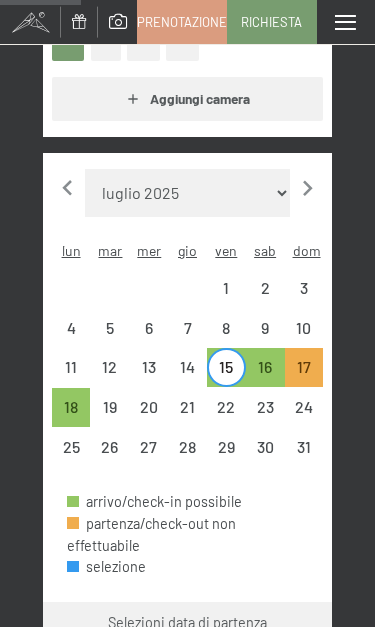 click on "22" at bounding box center [226, 416] 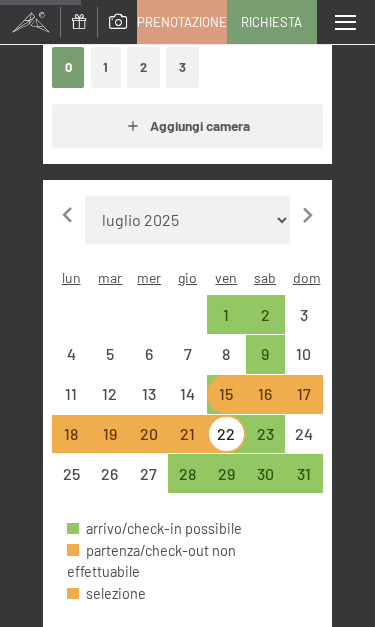 click on "15" at bounding box center (226, 403) 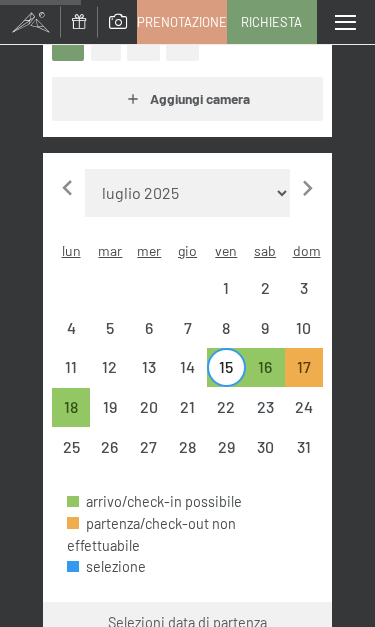 click on "18" at bounding box center (71, 416) 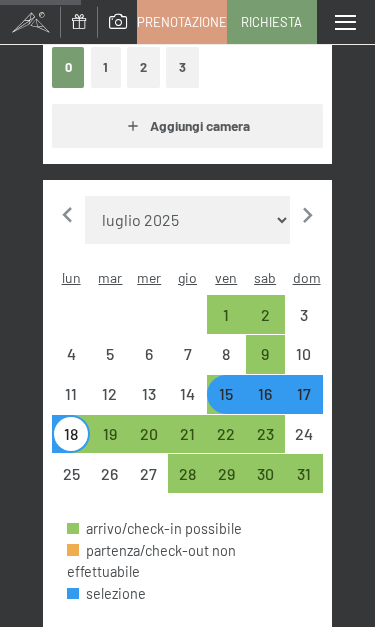 click on "15" at bounding box center (226, 403) 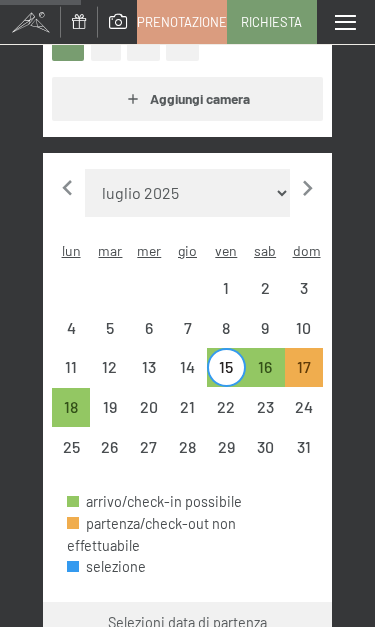 click on "24" at bounding box center (304, 416) 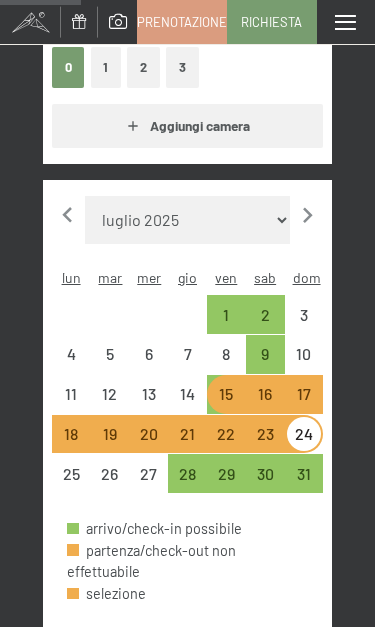 click on "15" at bounding box center (226, 403) 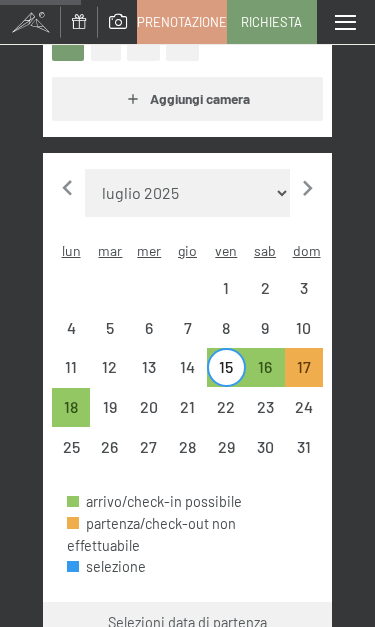 click on "18" at bounding box center (71, 416) 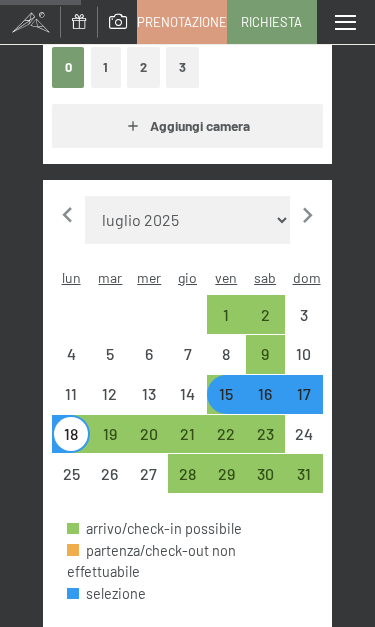 click on "19" at bounding box center [109, 443] 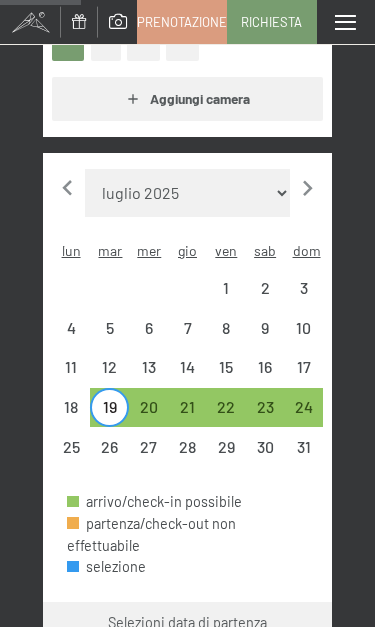 click on "24" at bounding box center [304, 416] 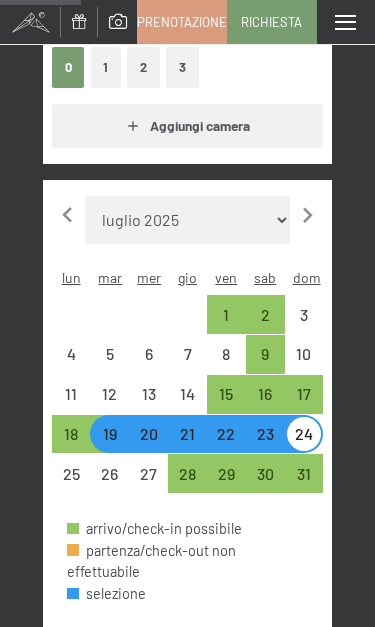 click on "15" at bounding box center [226, 403] 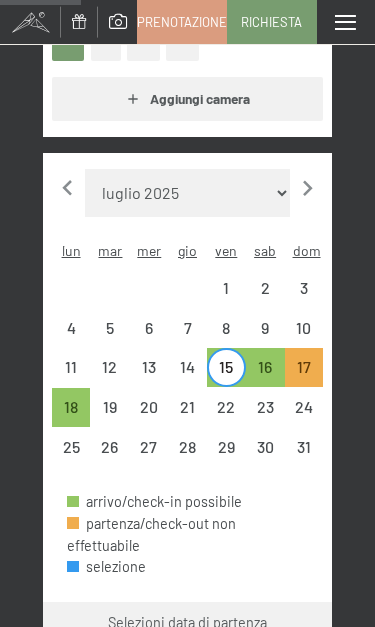 click on "23" at bounding box center [265, 416] 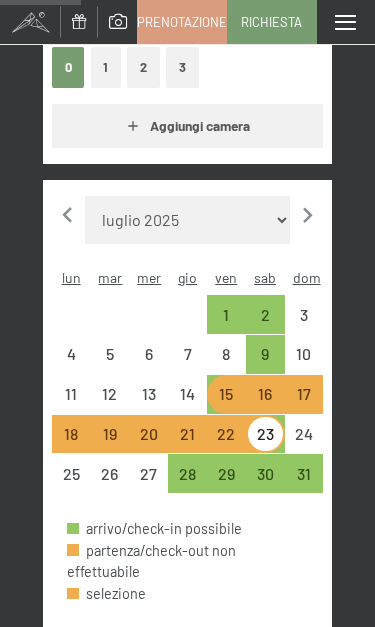 click on "15" at bounding box center [226, 403] 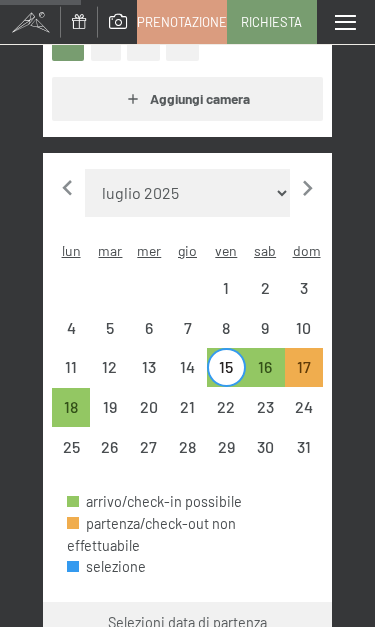click on "24" at bounding box center [304, 416] 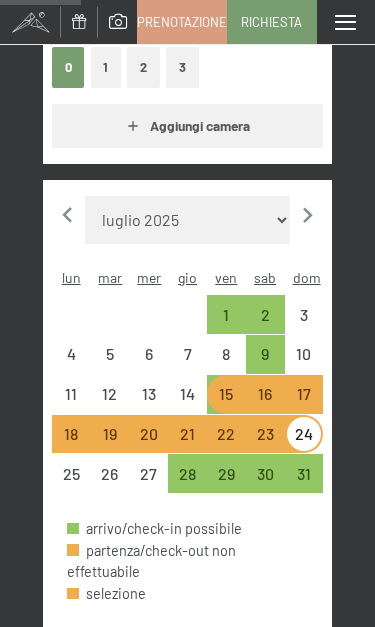 click on "23" at bounding box center [265, 443] 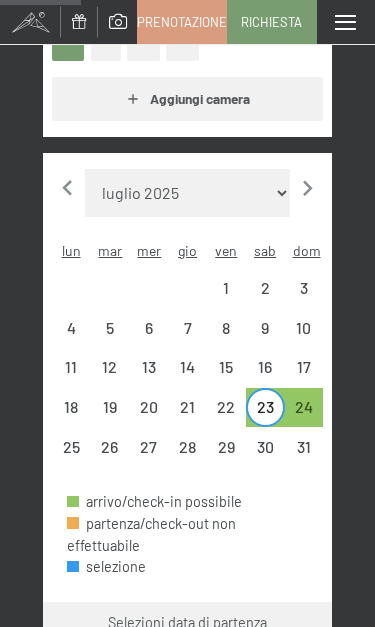 click on "22" at bounding box center (226, 416) 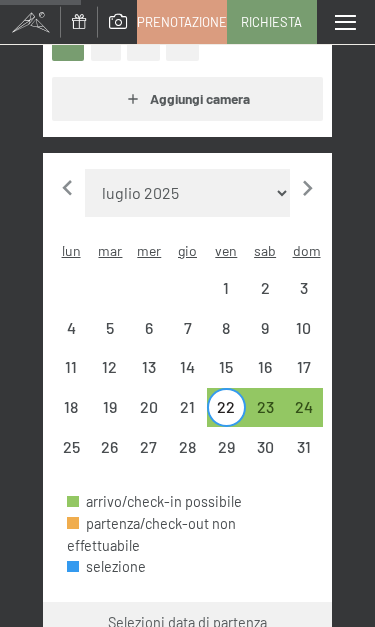 click on "21" at bounding box center [187, 416] 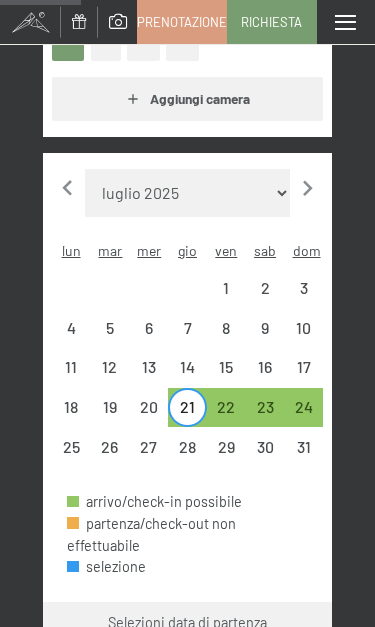 click on "20" at bounding box center (148, 416) 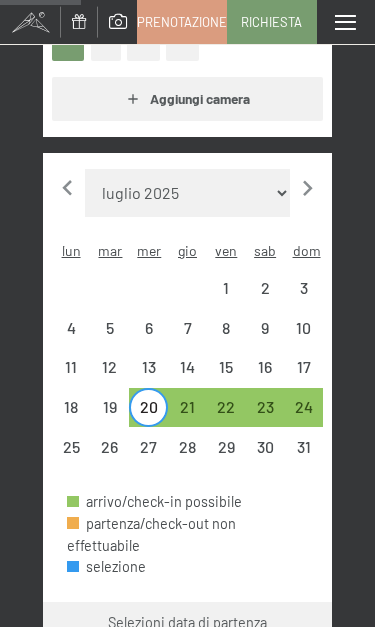click on "19" at bounding box center (109, 416) 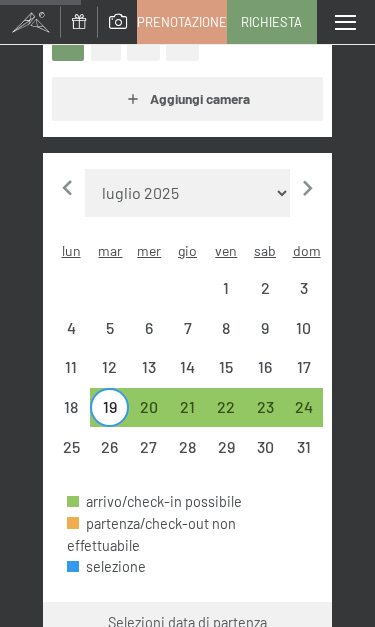 click on "18" at bounding box center (71, 416) 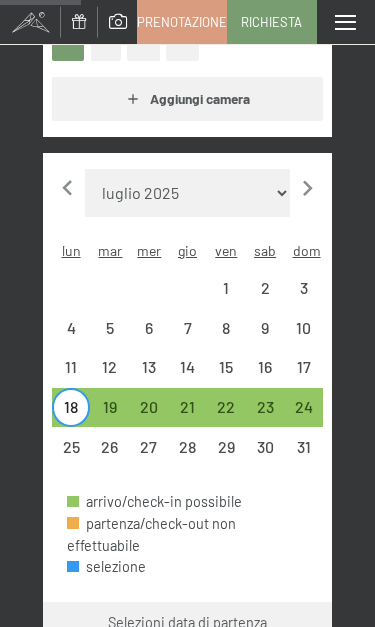click on "17" at bounding box center (304, 376) 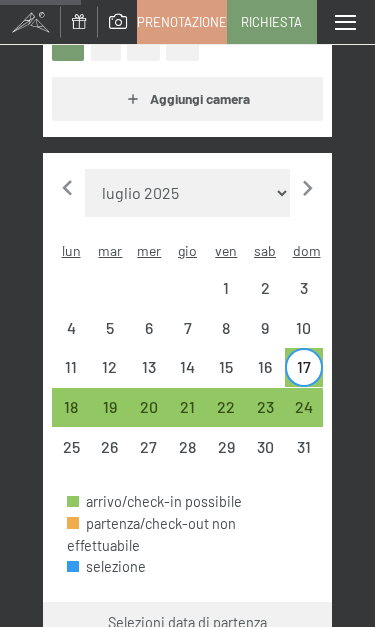 click on "16" at bounding box center [265, 367] 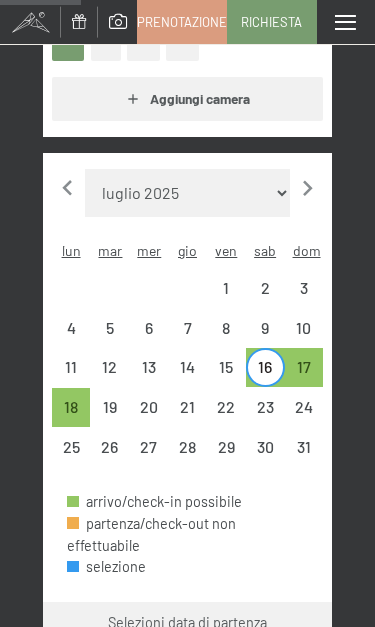 click on "16" at bounding box center [265, 376] 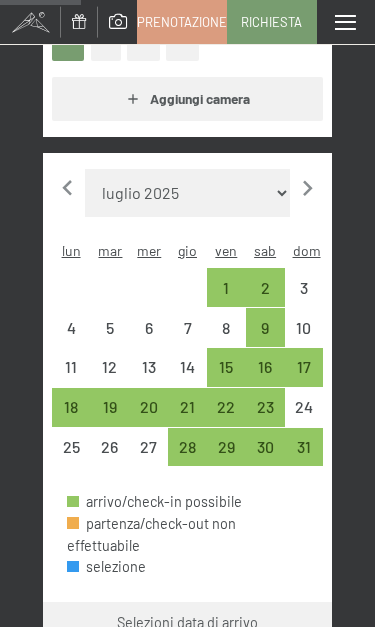 click on "23" at bounding box center (265, 416) 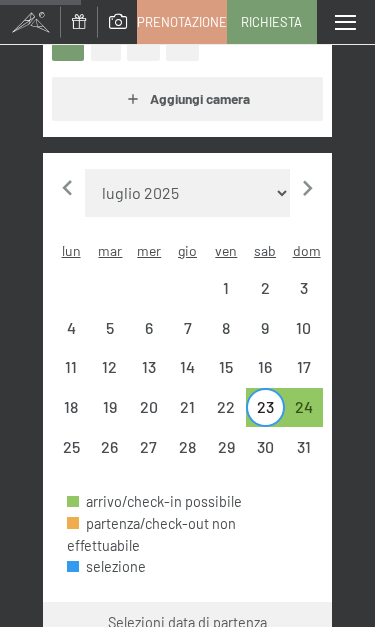 click on "16" at bounding box center [265, 376] 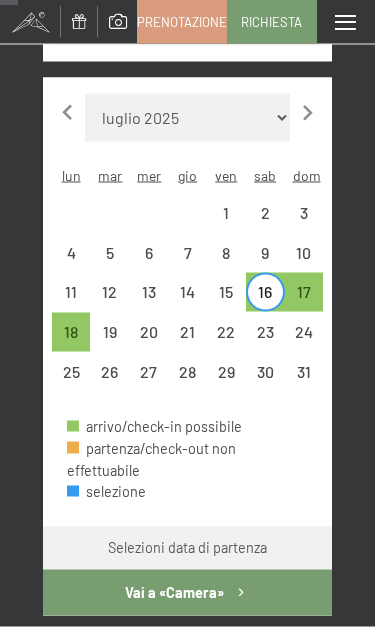 scroll, scrollTop: 596, scrollLeft: 0, axis: vertical 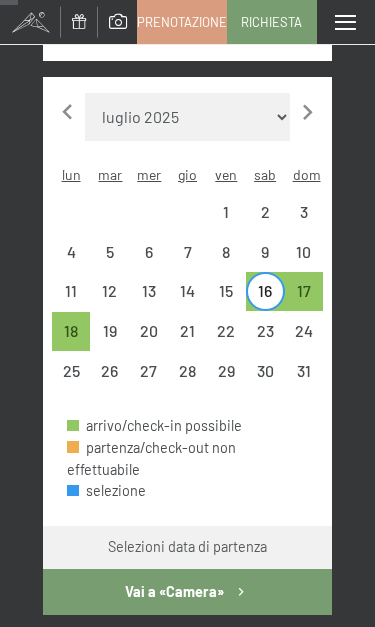 click on "Selezioni data di partenza" at bounding box center (187, 547) 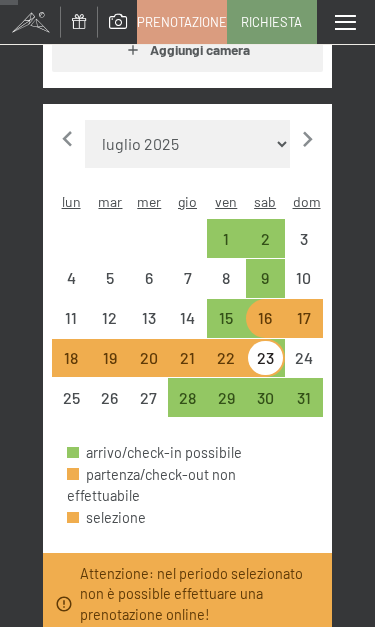 click on "15" at bounding box center [226, 327] 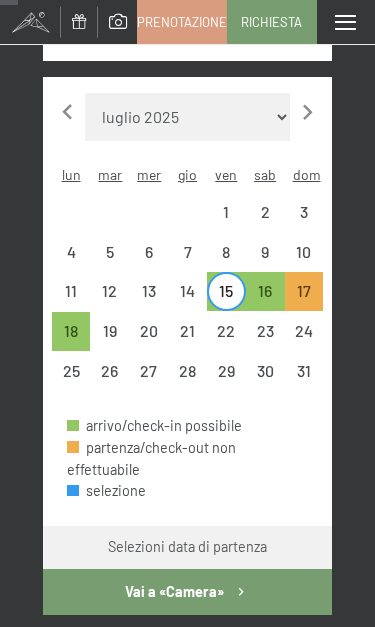 click on "22" at bounding box center (226, 340) 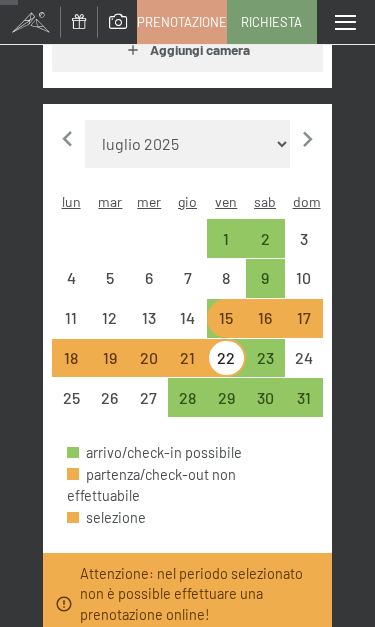 click on "9" at bounding box center [265, 287] 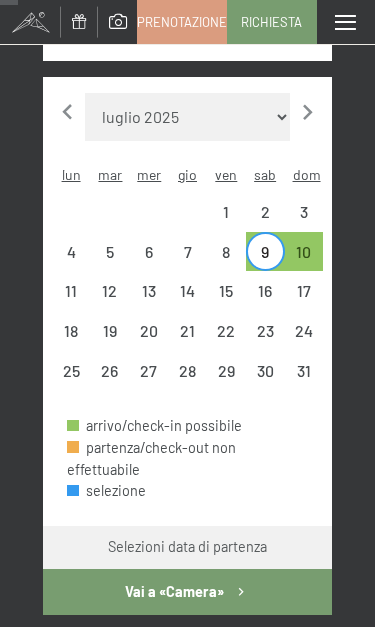 click on "16" at bounding box center [265, 300] 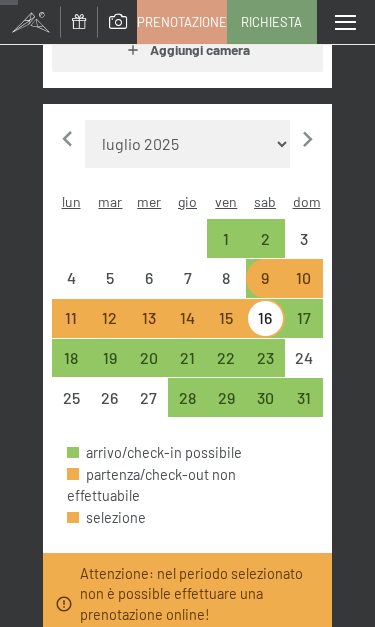 click on "9" at bounding box center [265, 287] 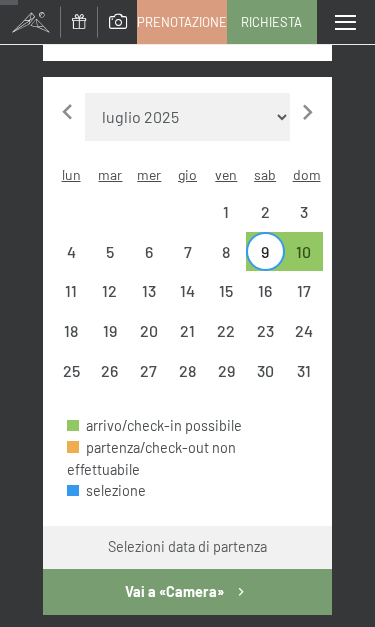 click on "17" at bounding box center [304, 300] 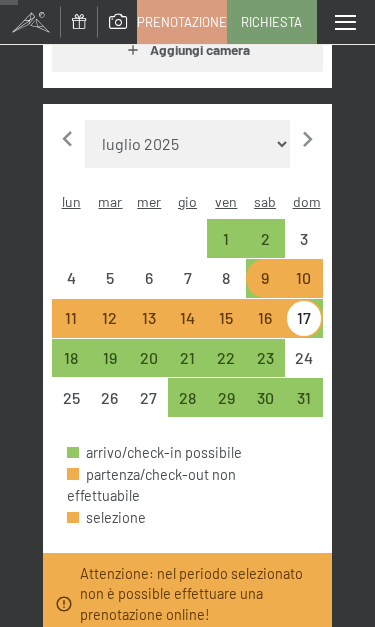 click on "9" at bounding box center (265, 287) 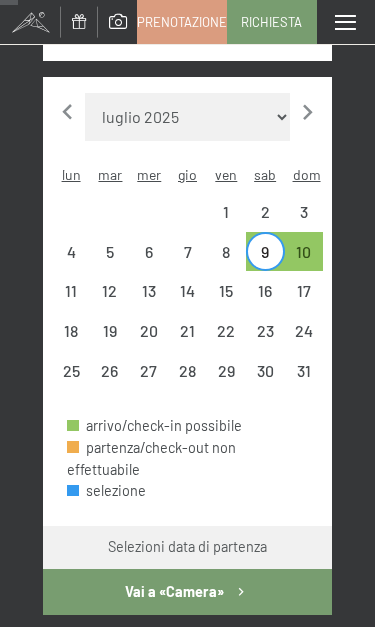click on "23" at bounding box center (265, 340) 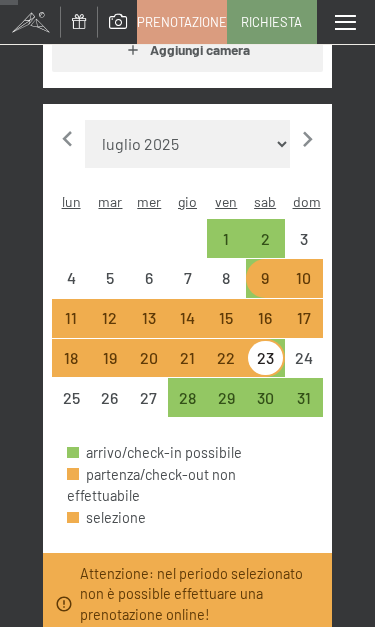 click on "24" at bounding box center [304, 367] 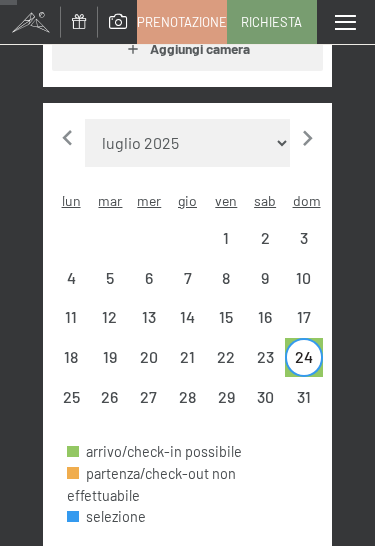 scroll, scrollTop: 568, scrollLeft: 0, axis: vertical 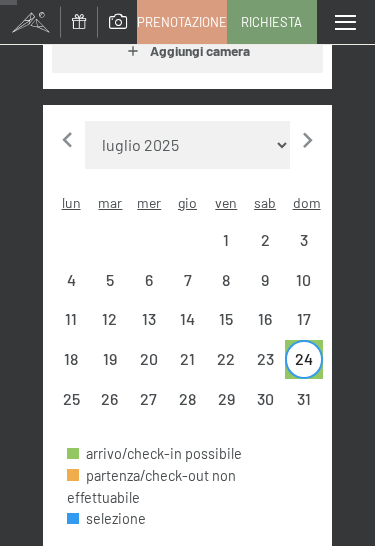 click on "1" at bounding box center [226, 249] 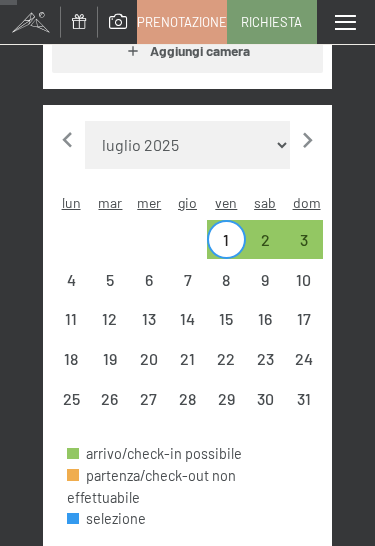 click on "8" at bounding box center (226, 289) 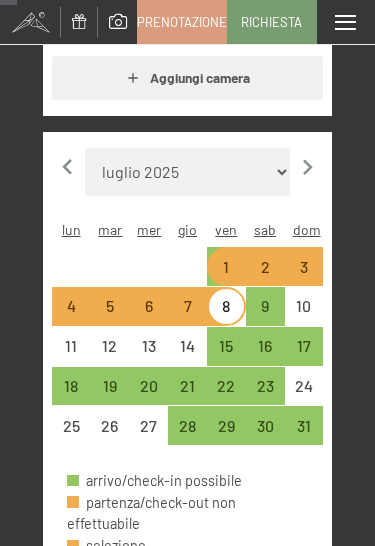 click on "1" at bounding box center (226, 276) 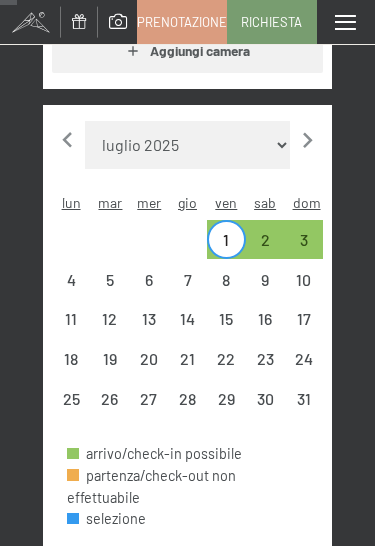 click on "9" at bounding box center [265, 289] 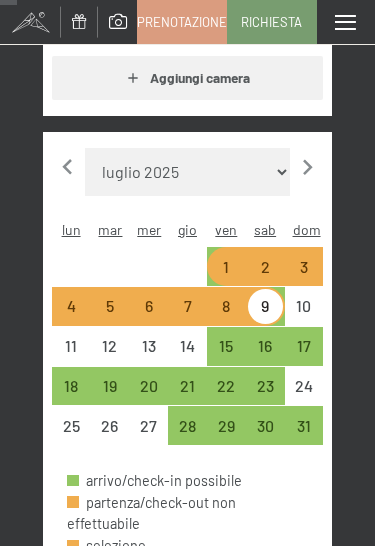 click on "15" at bounding box center (226, 355) 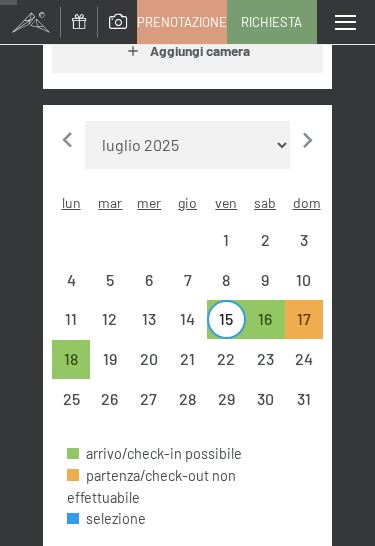 click on "1" at bounding box center [226, 249] 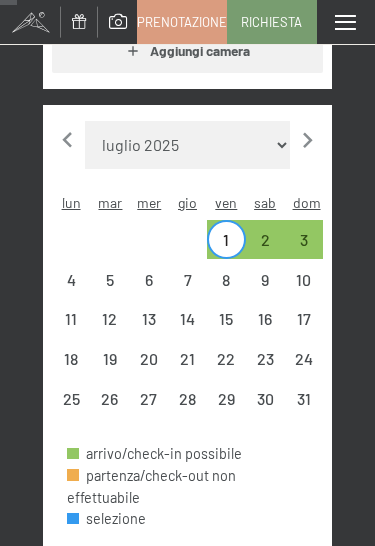 click on "1" at bounding box center (226, 249) 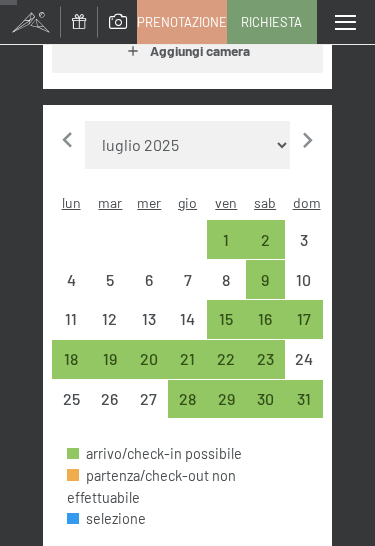 click on "15" at bounding box center [226, 328] 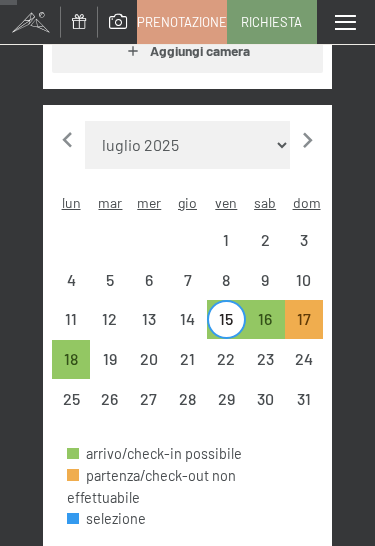 click on "22" at bounding box center [226, 368] 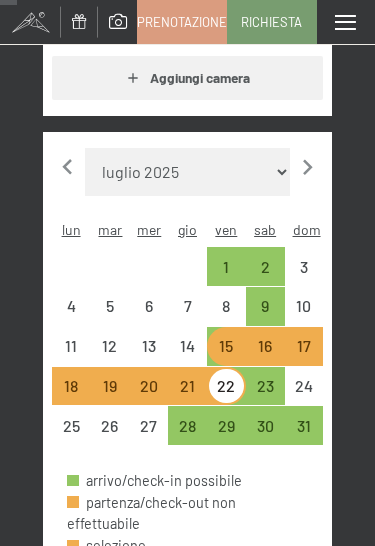 click on "15" at bounding box center (226, 346) 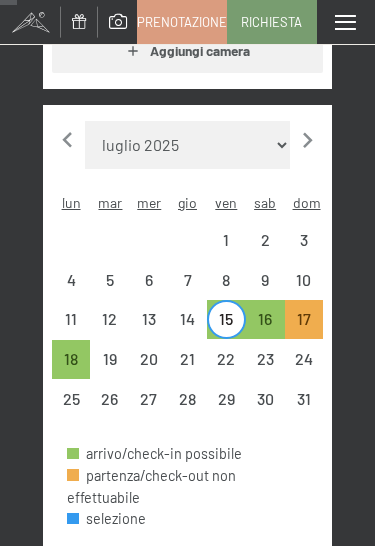 click on "23" at bounding box center (265, 359) 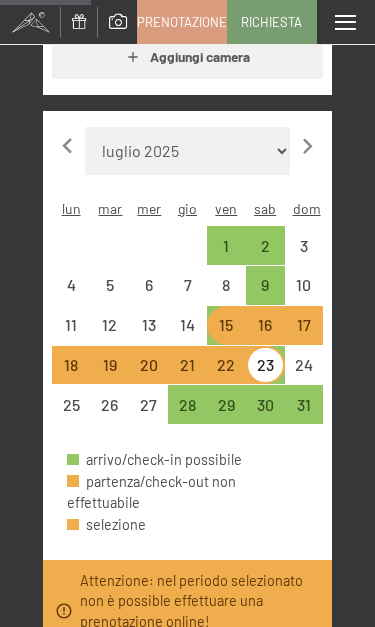 scroll, scrollTop: 591, scrollLeft: 0, axis: vertical 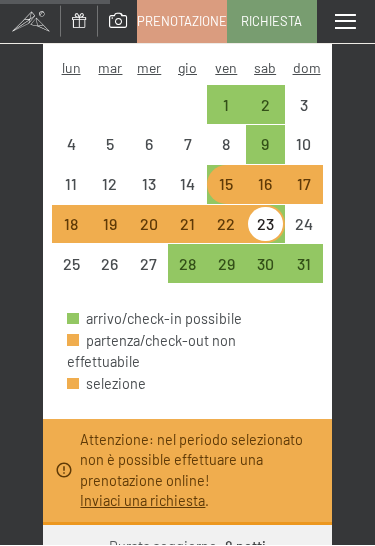 click on "15" at bounding box center (226, 194) 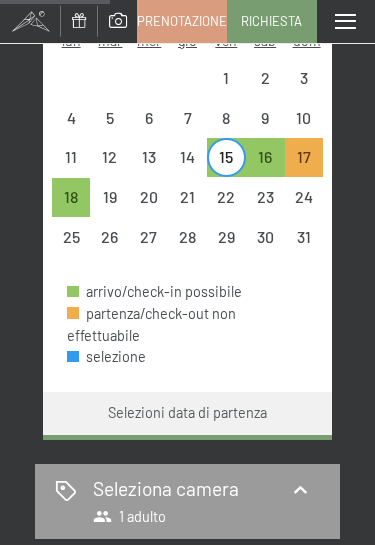 scroll, scrollTop: 730, scrollLeft: 0, axis: vertical 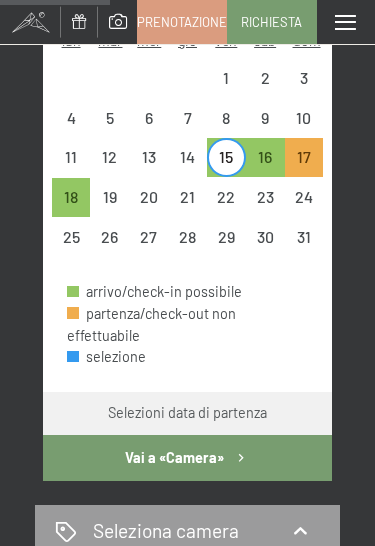 click on "22" at bounding box center [226, 206] 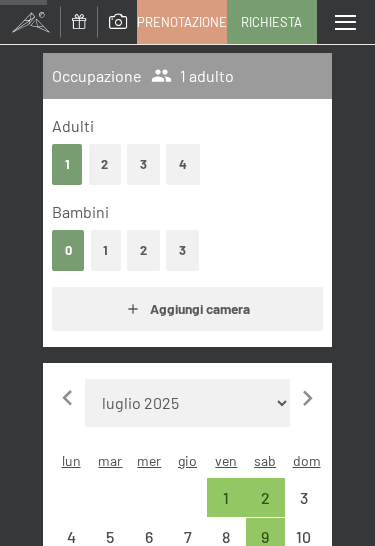 scroll, scrollTop: 0, scrollLeft: 0, axis: both 